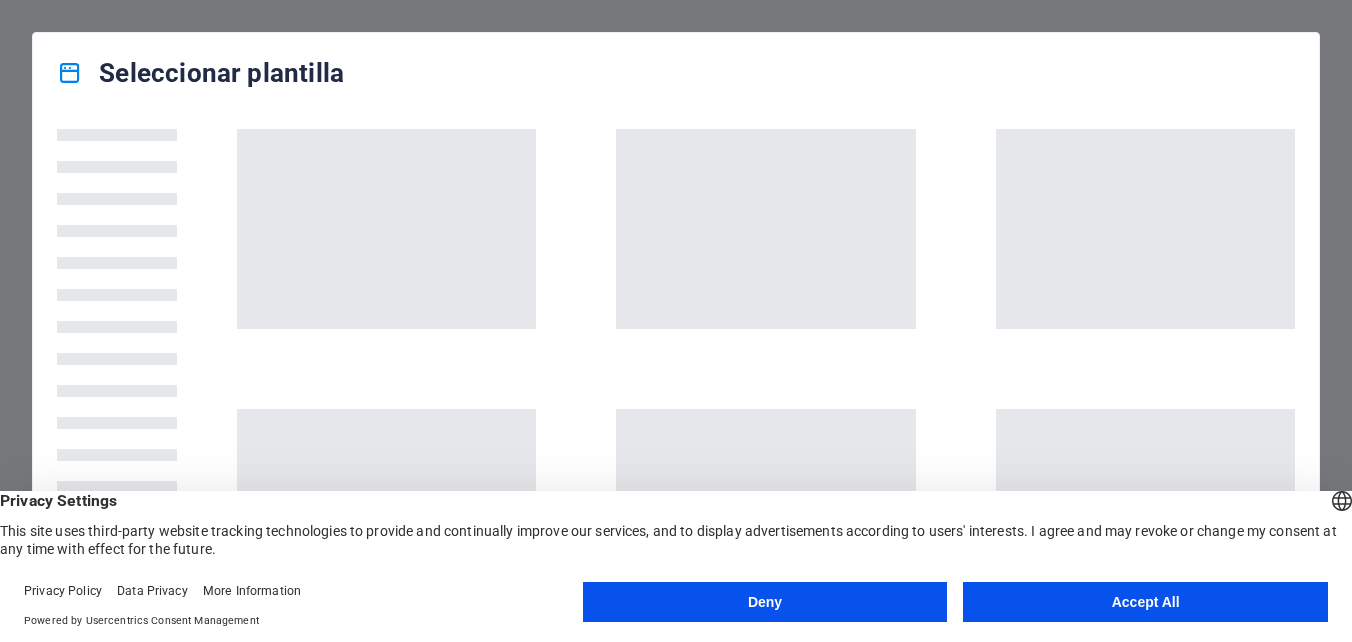 scroll, scrollTop: 0, scrollLeft: 0, axis: both 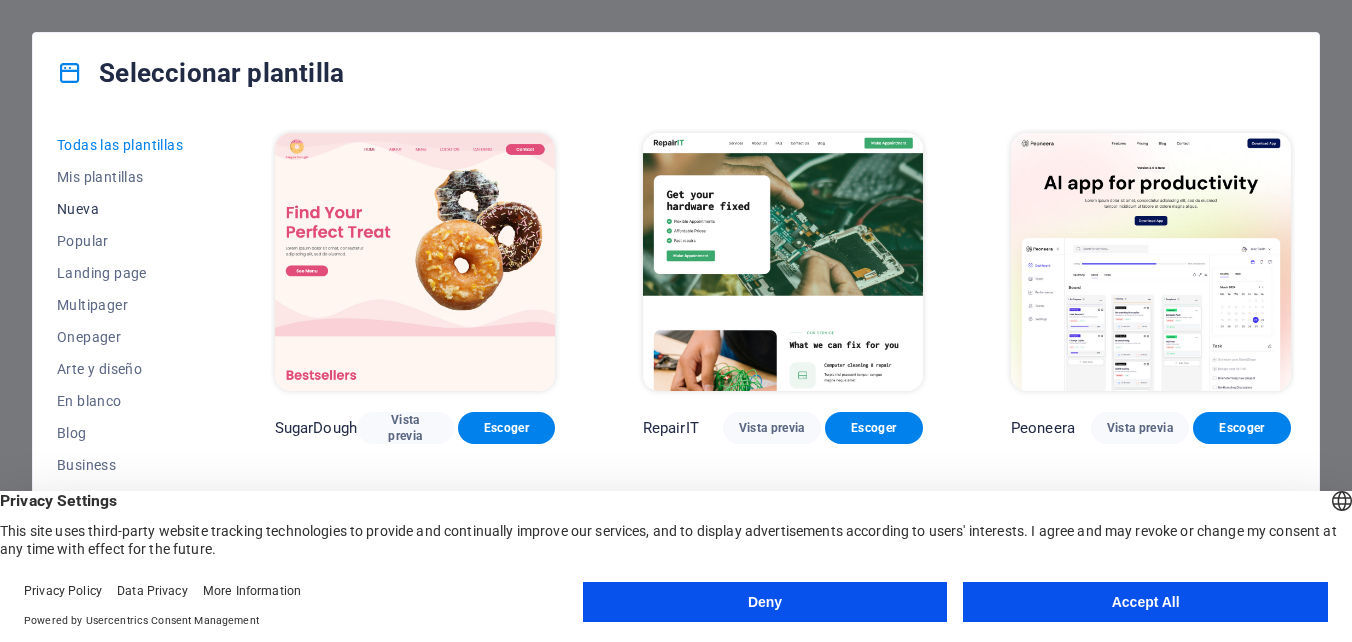 click on "Nueva" at bounding box center [122, 209] 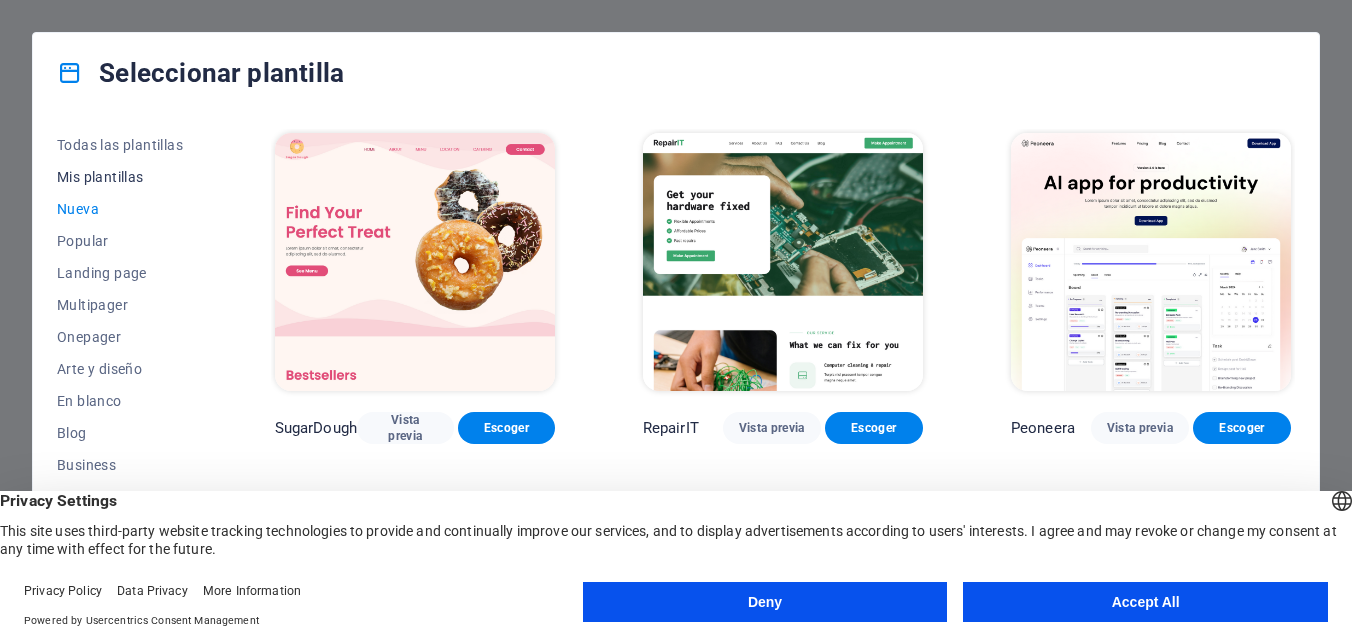 click on "Mis plantillas" at bounding box center [122, 177] 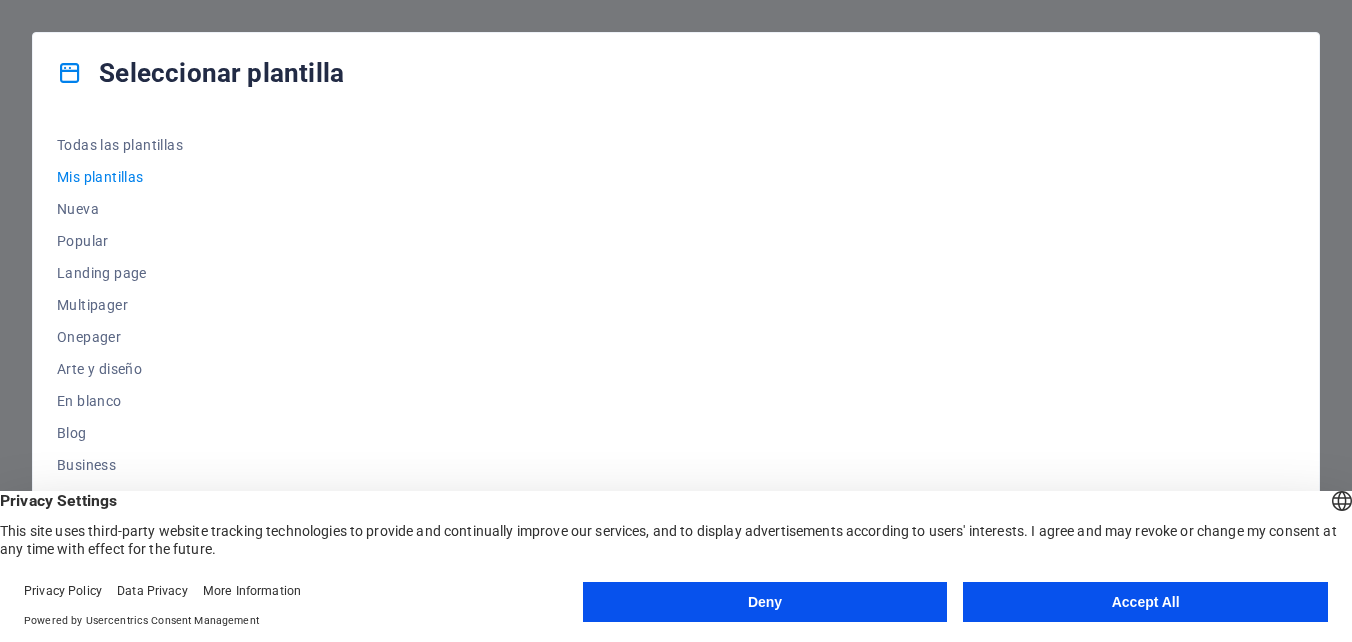 click on "Accept All" at bounding box center (1145, 602) 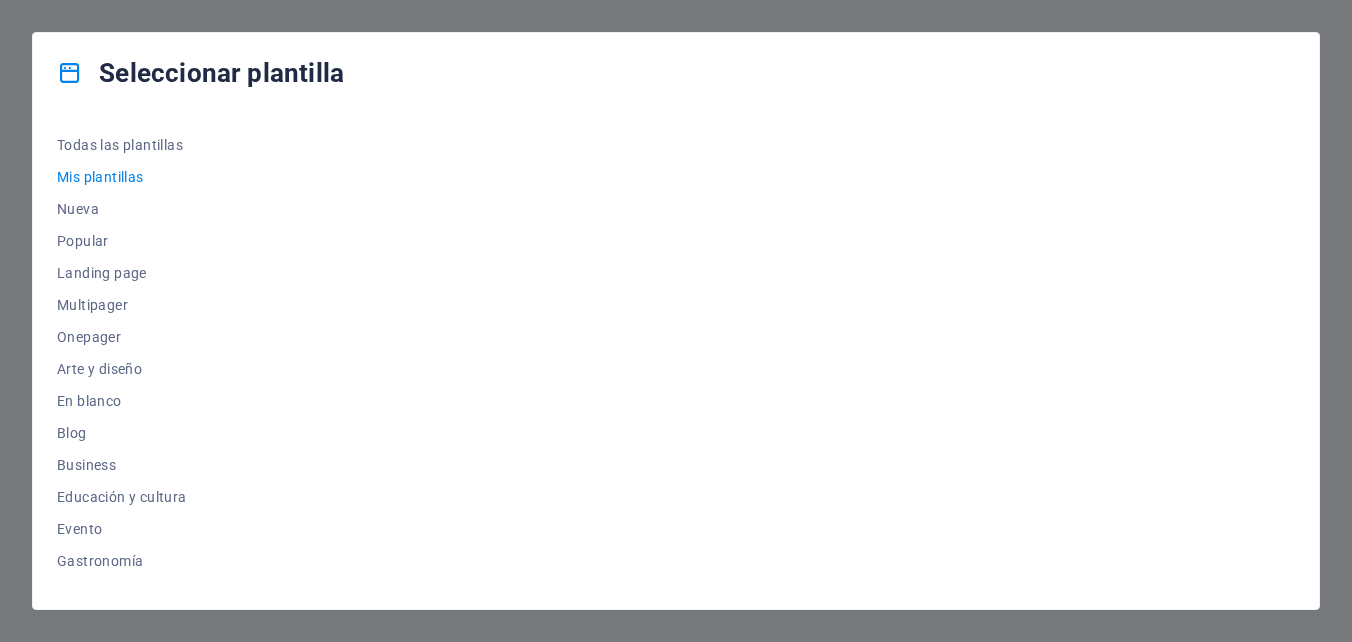 click on "Mis plantillas" at bounding box center (122, 177) 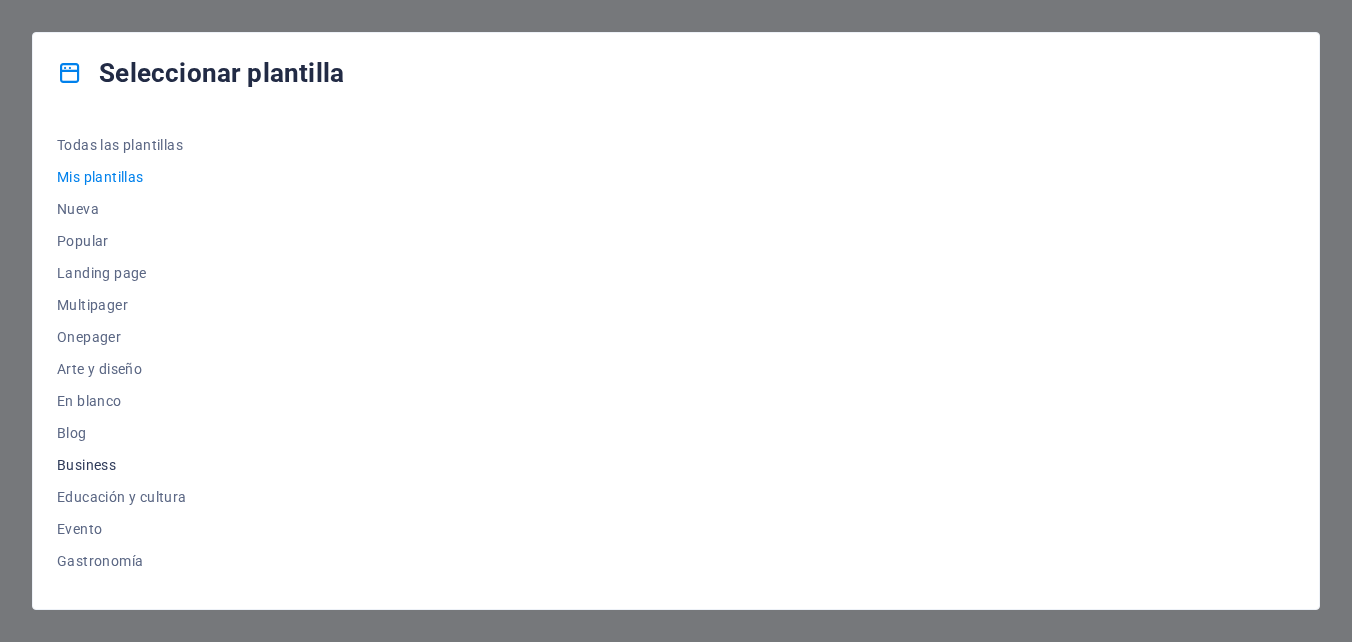 click on "Business" at bounding box center [122, 465] 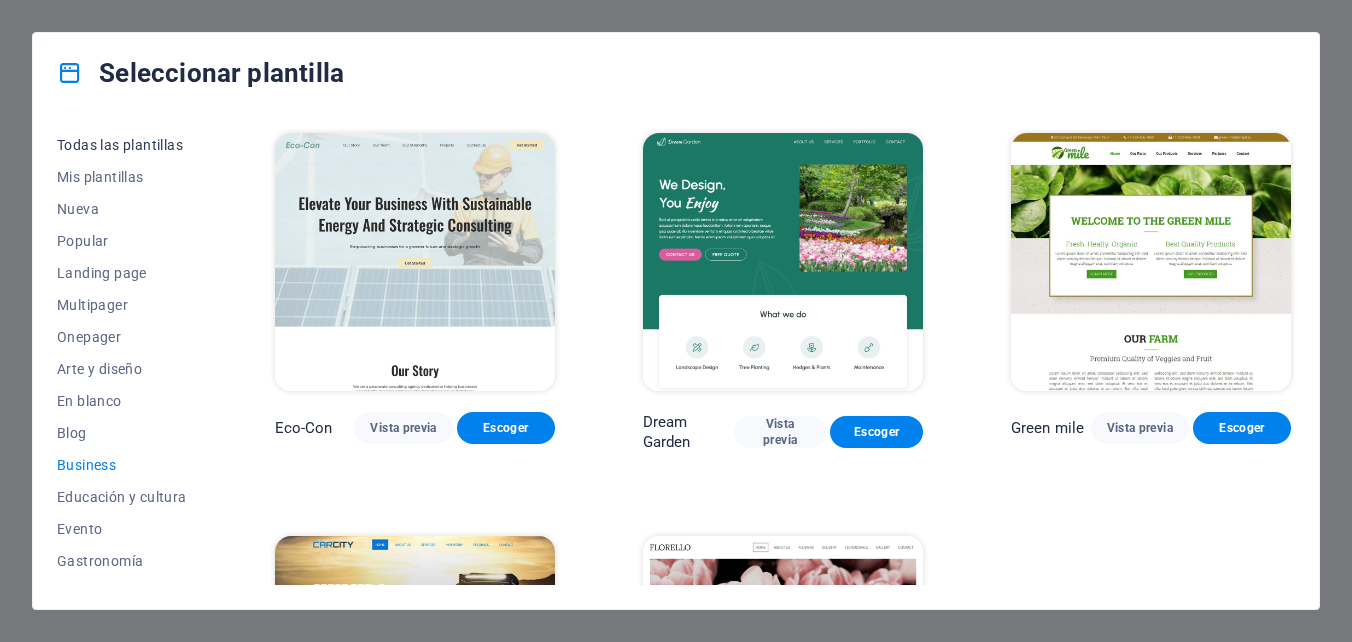 click on "Todas las plantillas" at bounding box center [122, 145] 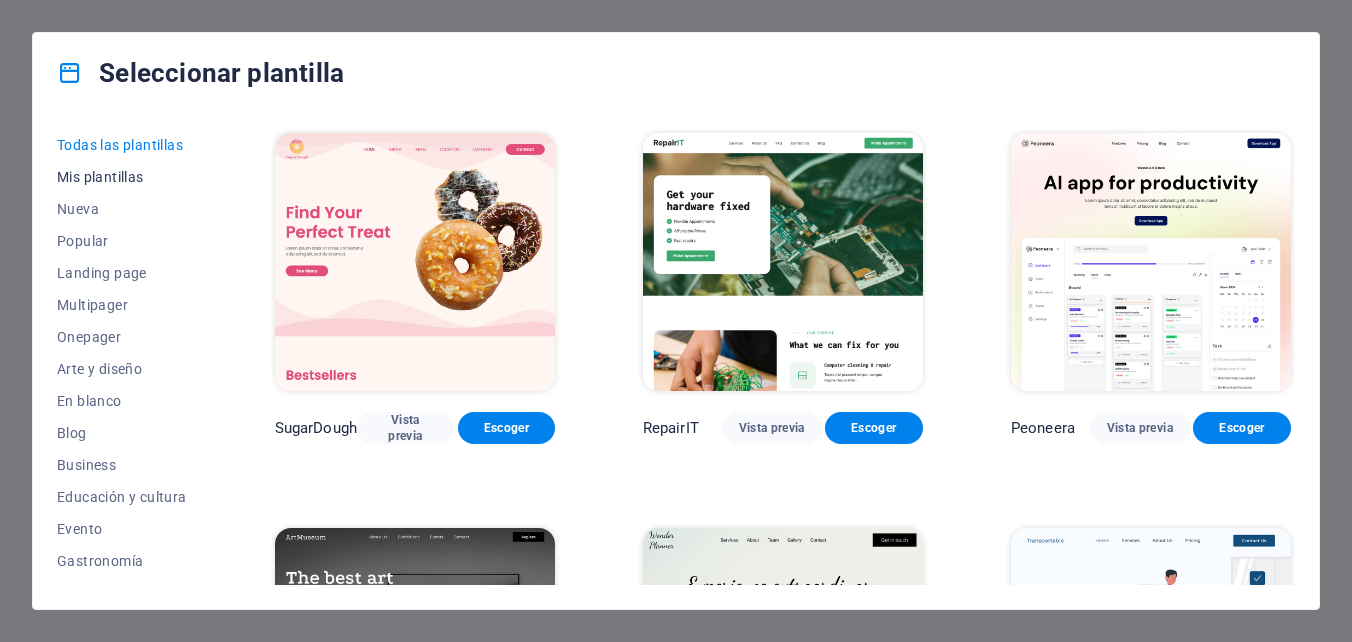 click on "Mis plantillas" at bounding box center [122, 177] 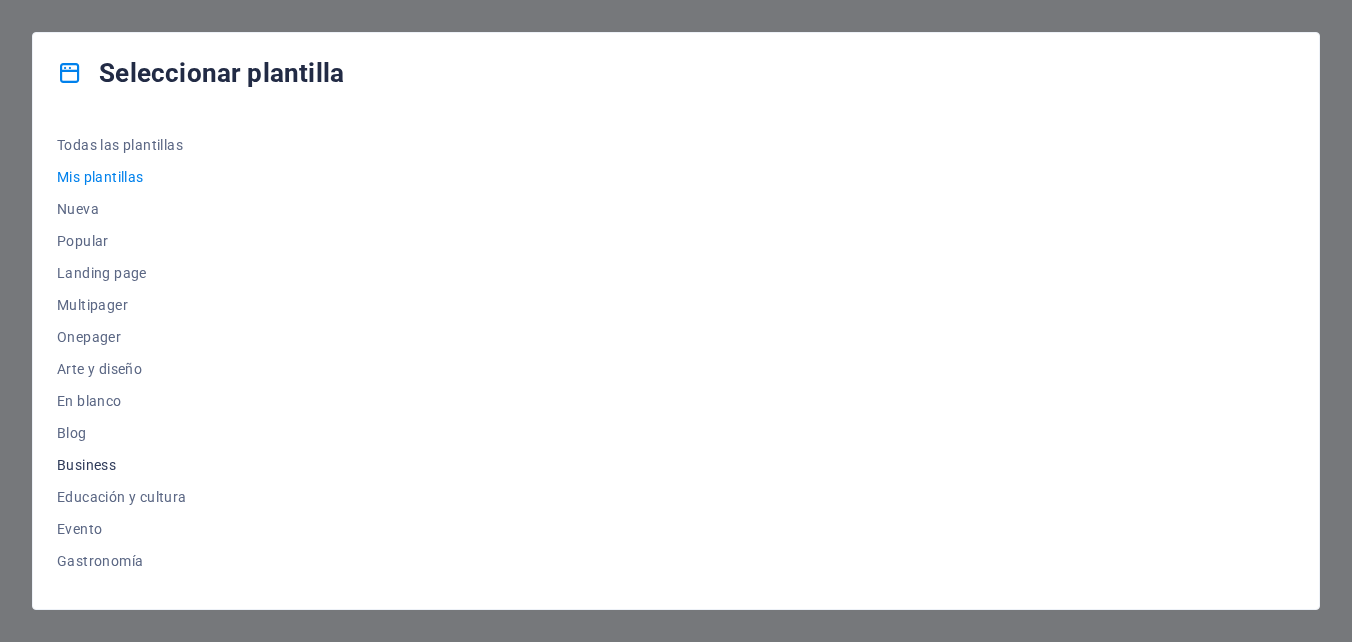 click on "Business" at bounding box center [122, 465] 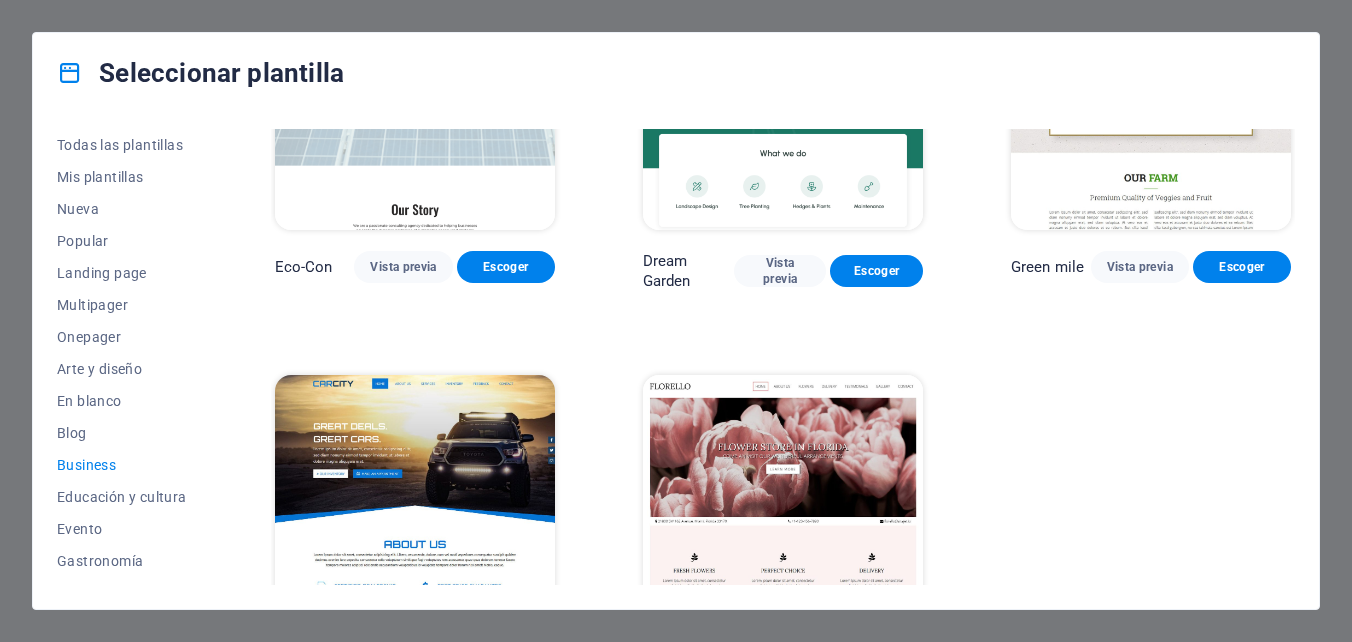 scroll, scrollTop: 0, scrollLeft: 0, axis: both 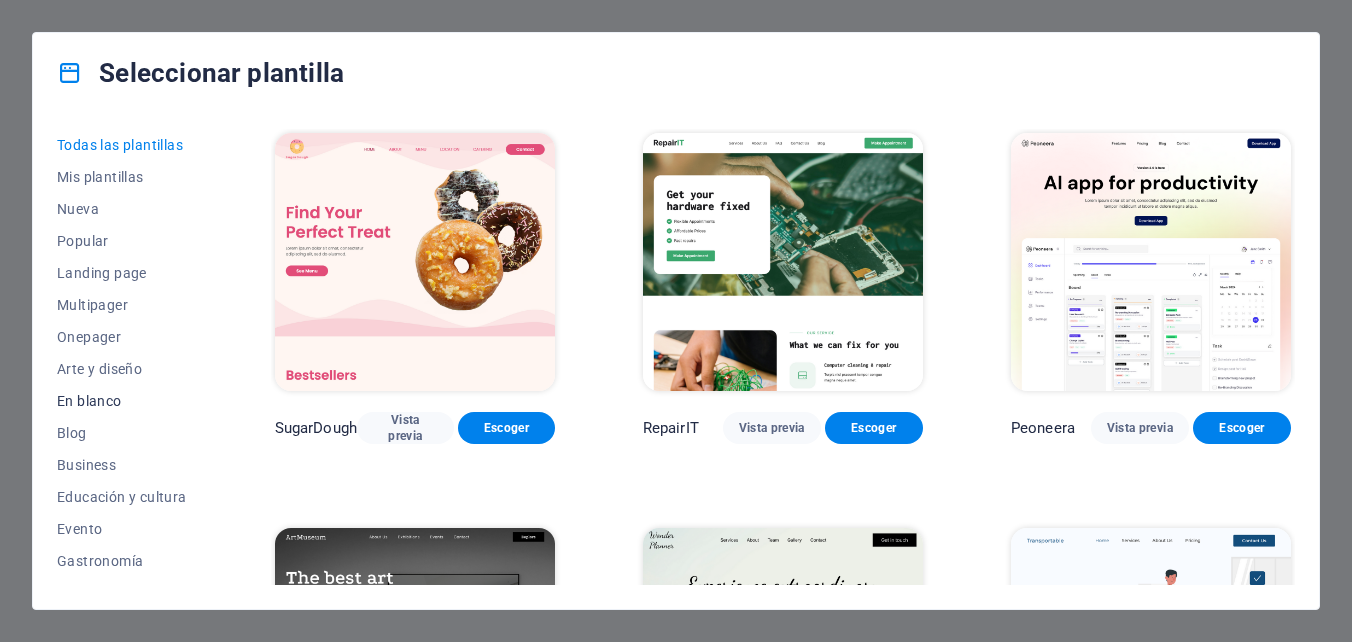 click on "En blanco" at bounding box center [122, 401] 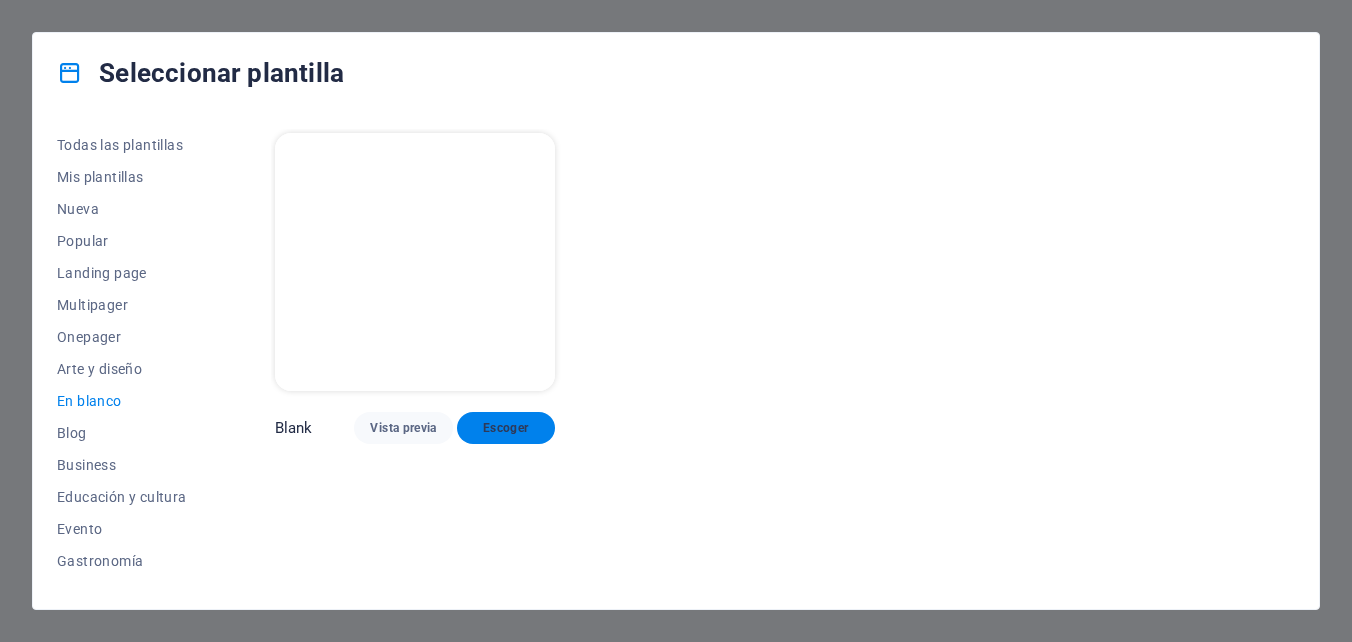 click on "Escoger" at bounding box center [506, 428] 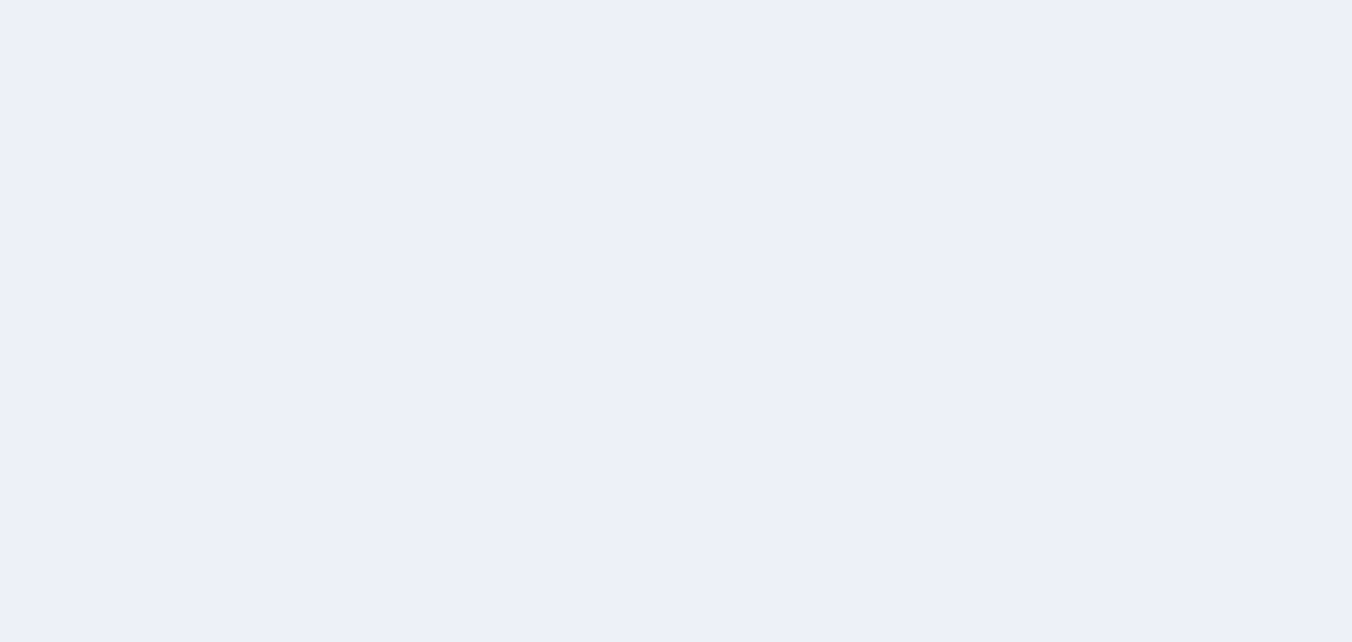 scroll, scrollTop: 0, scrollLeft: 0, axis: both 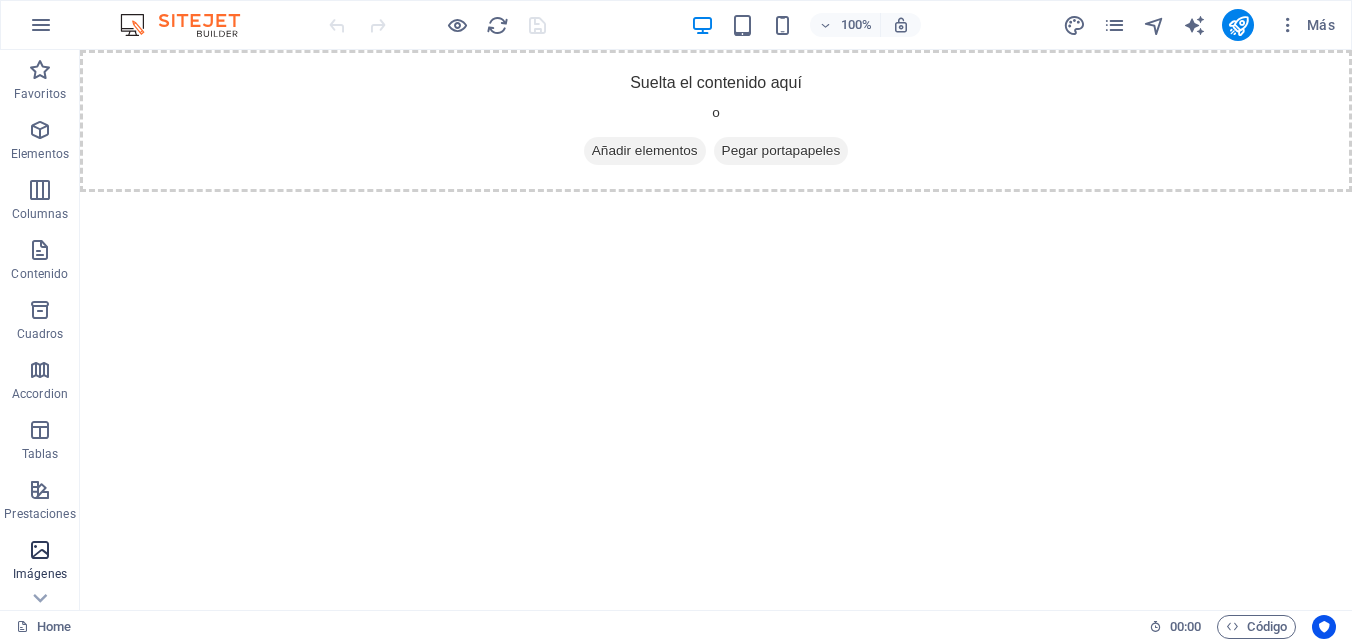 click at bounding box center (40, 550) 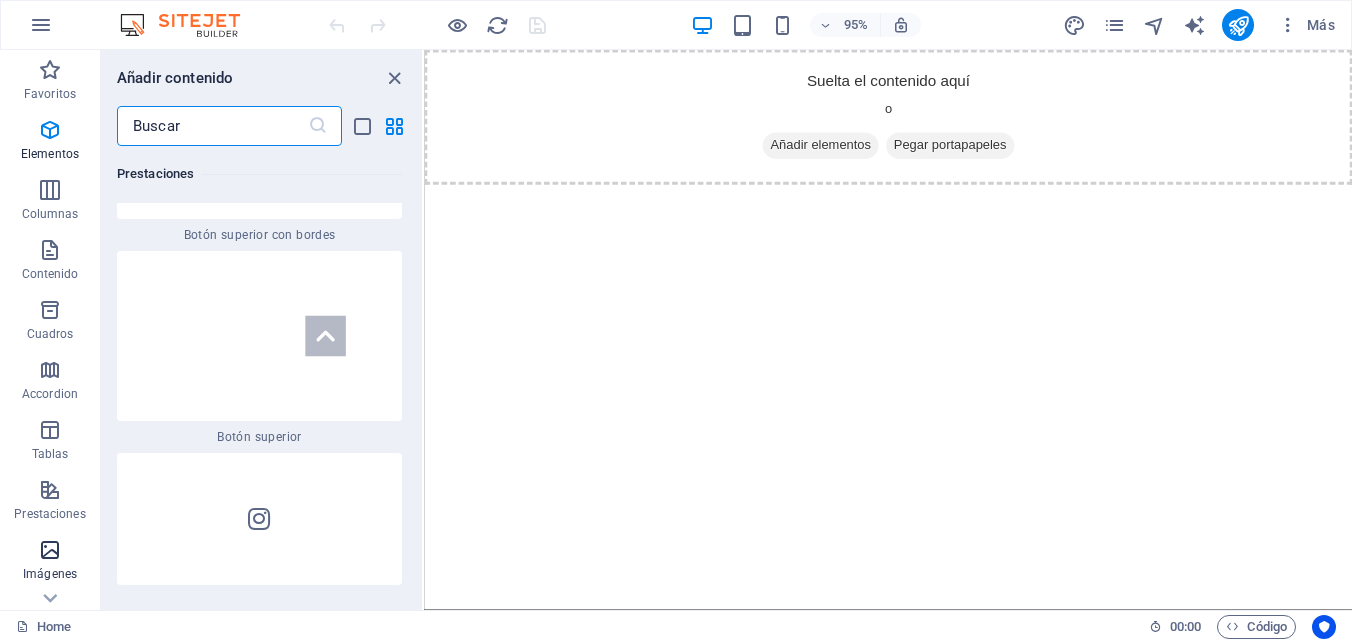 scroll, scrollTop: 19275, scrollLeft: 0, axis: vertical 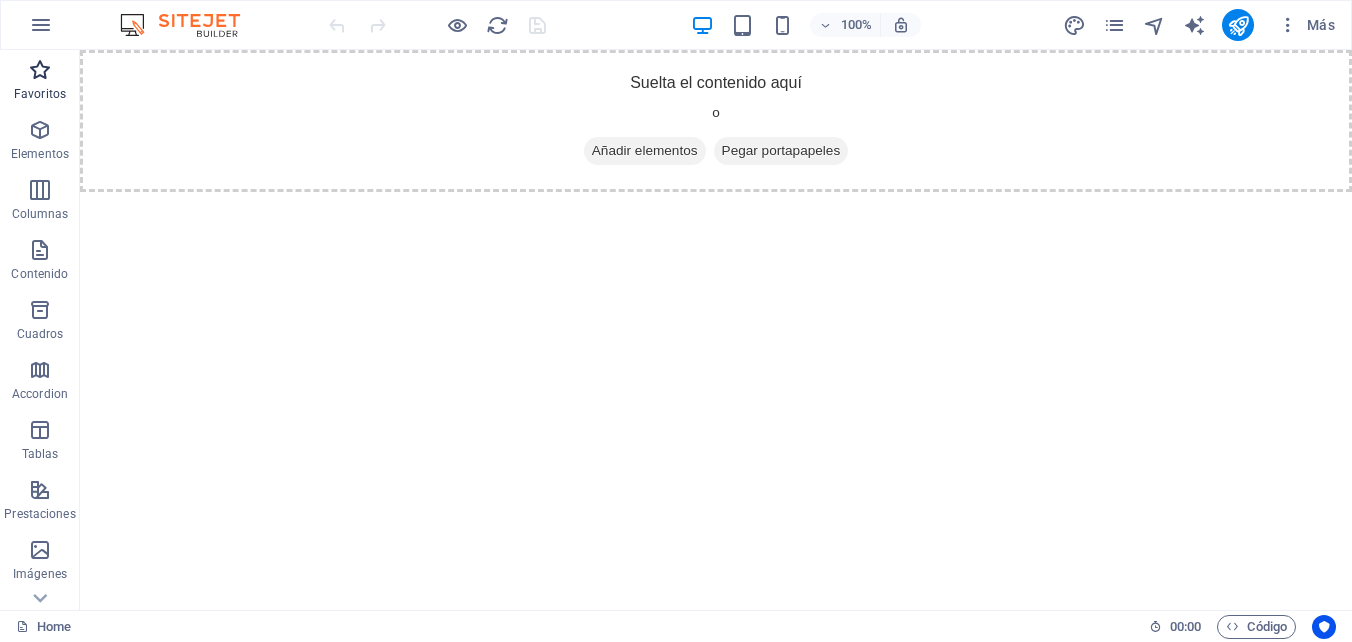 click on "Favoritos" at bounding box center [40, 82] 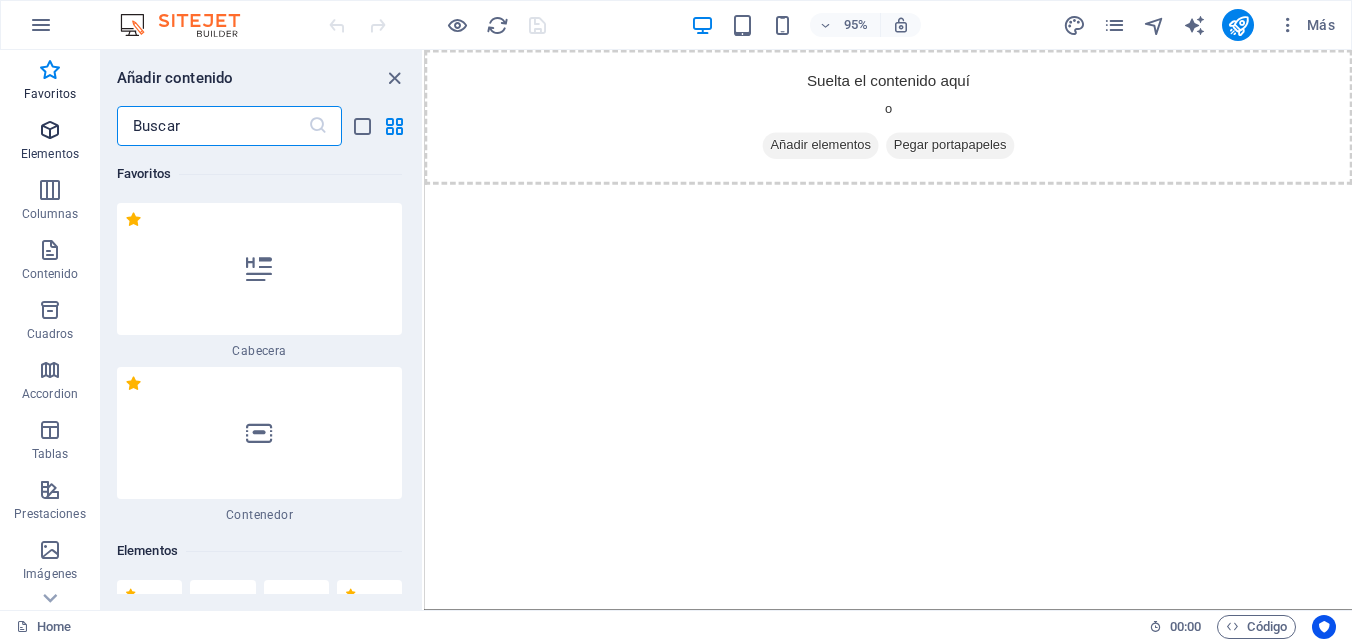 click at bounding box center (50, 130) 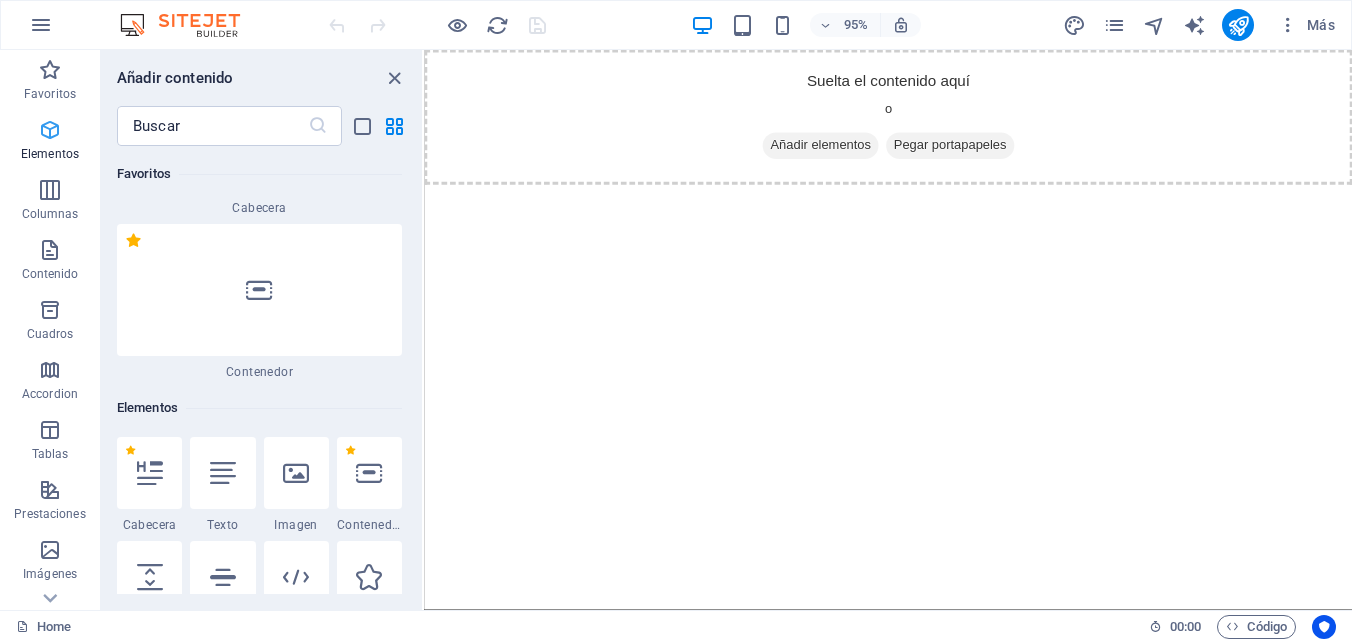 scroll, scrollTop: 377, scrollLeft: 0, axis: vertical 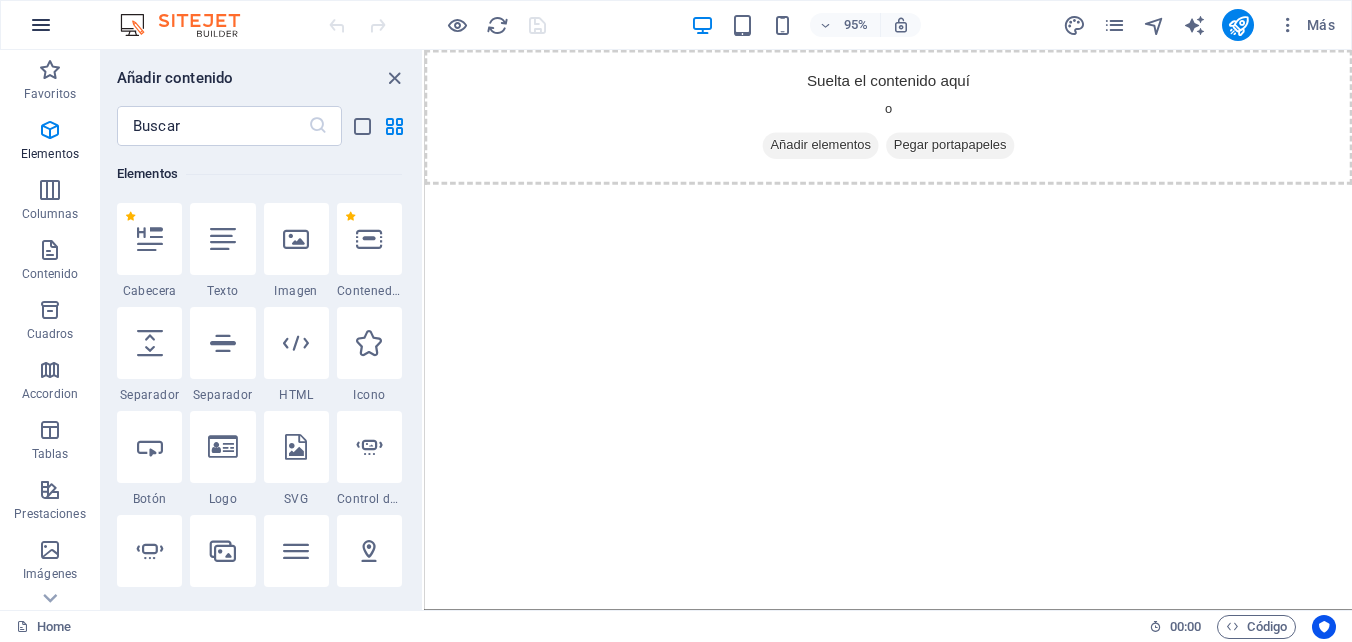 click at bounding box center (41, 25) 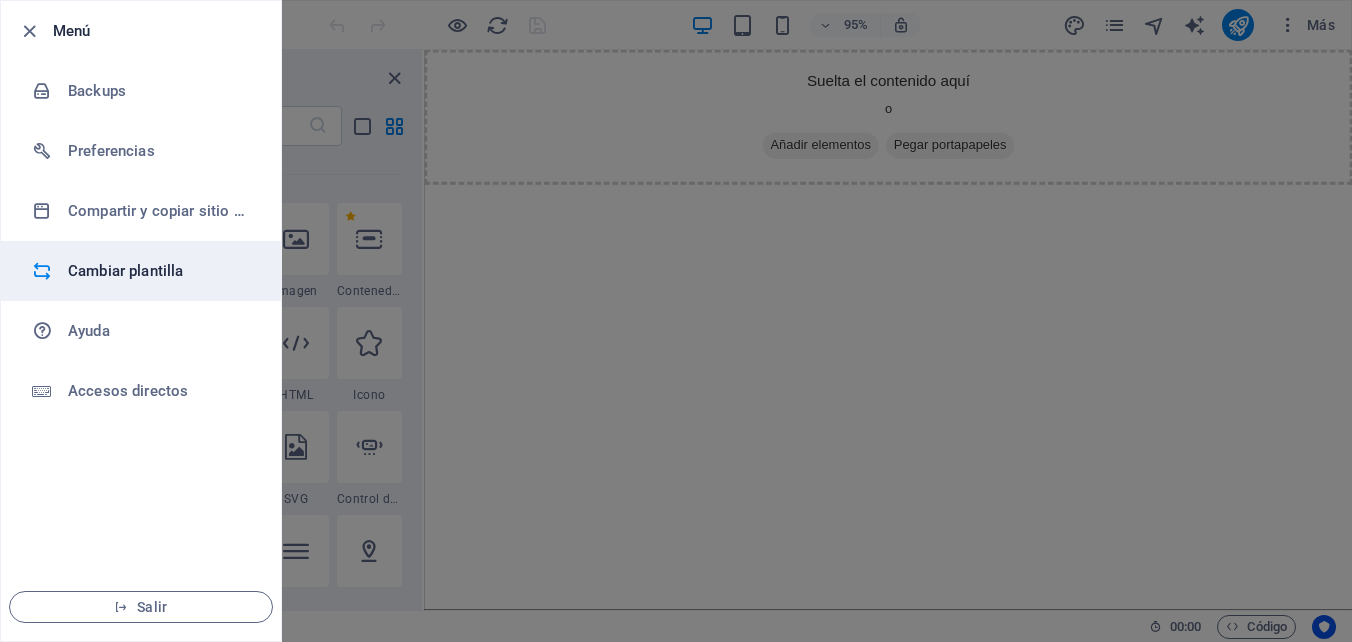 click on "Cambiar plantilla" at bounding box center (160, 271) 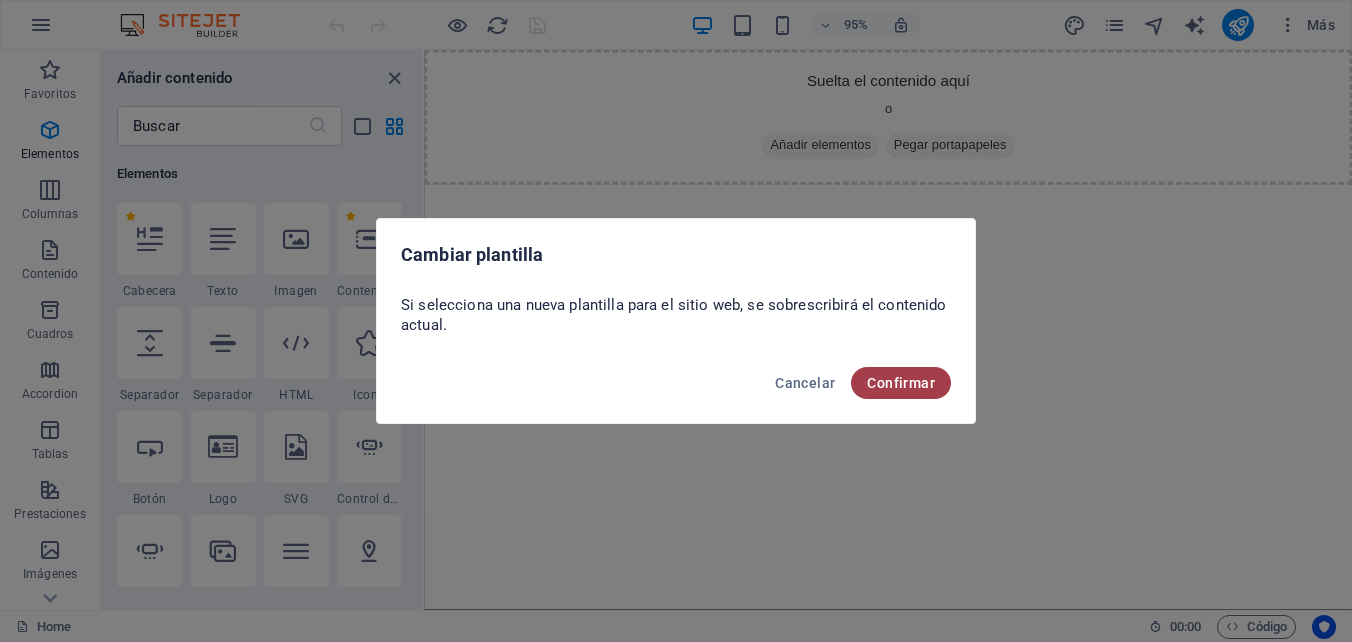 click on "Confirmar" at bounding box center [901, 383] 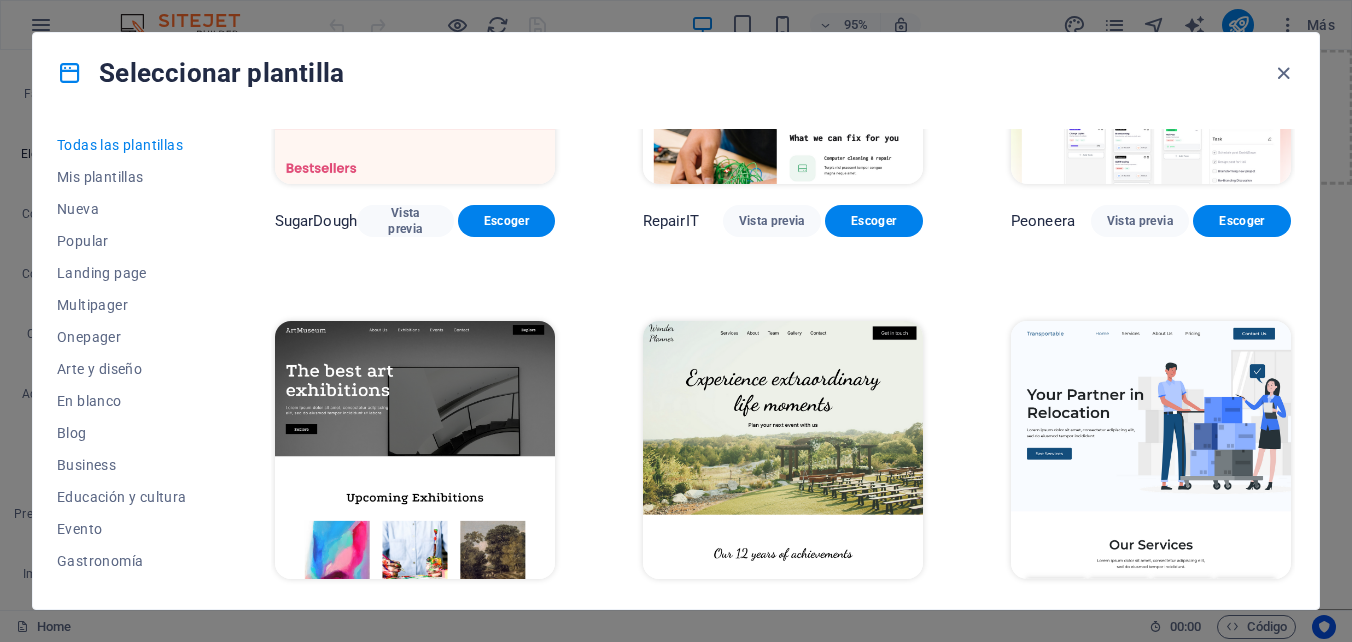 scroll, scrollTop: 0, scrollLeft: 0, axis: both 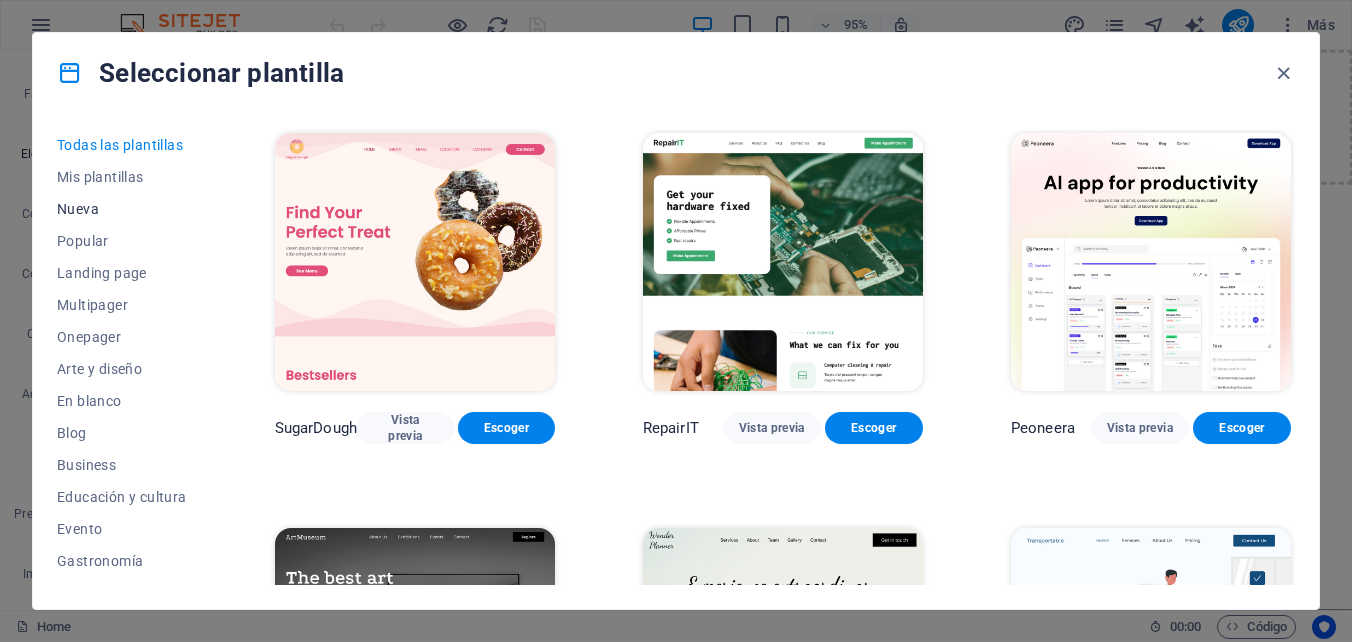 click on "Nueva" at bounding box center [122, 209] 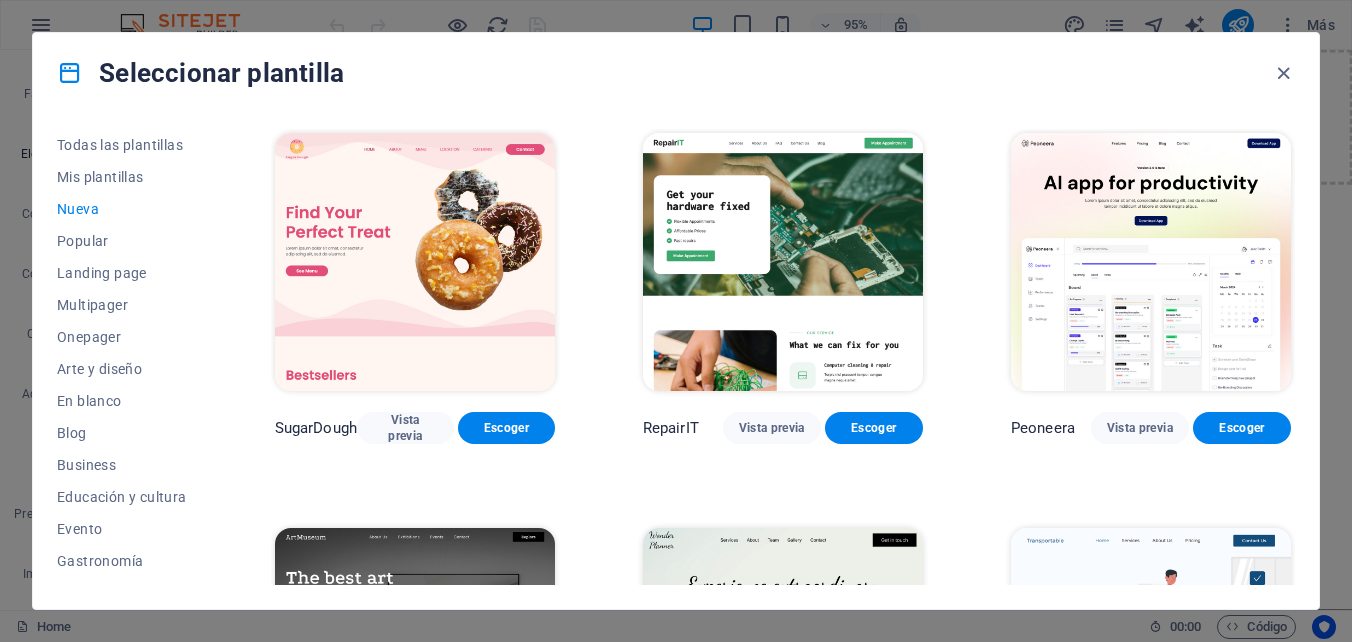 click on "Nueva" at bounding box center (122, 209) 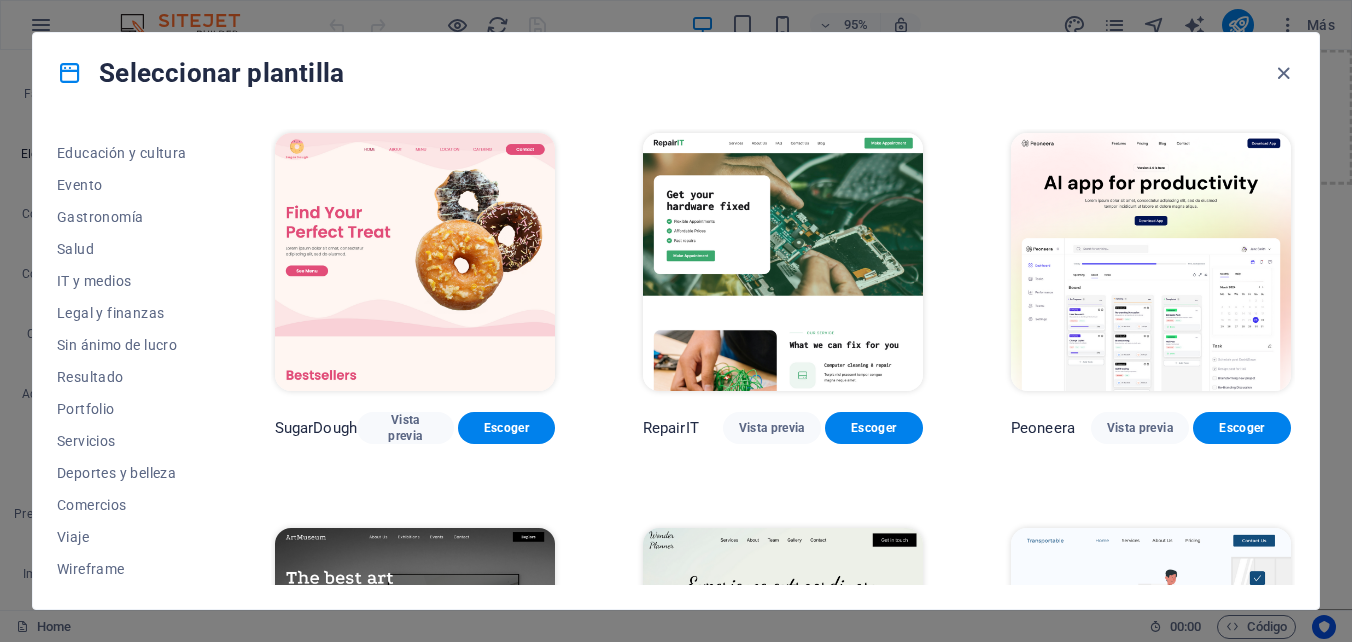scroll, scrollTop: 0, scrollLeft: 0, axis: both 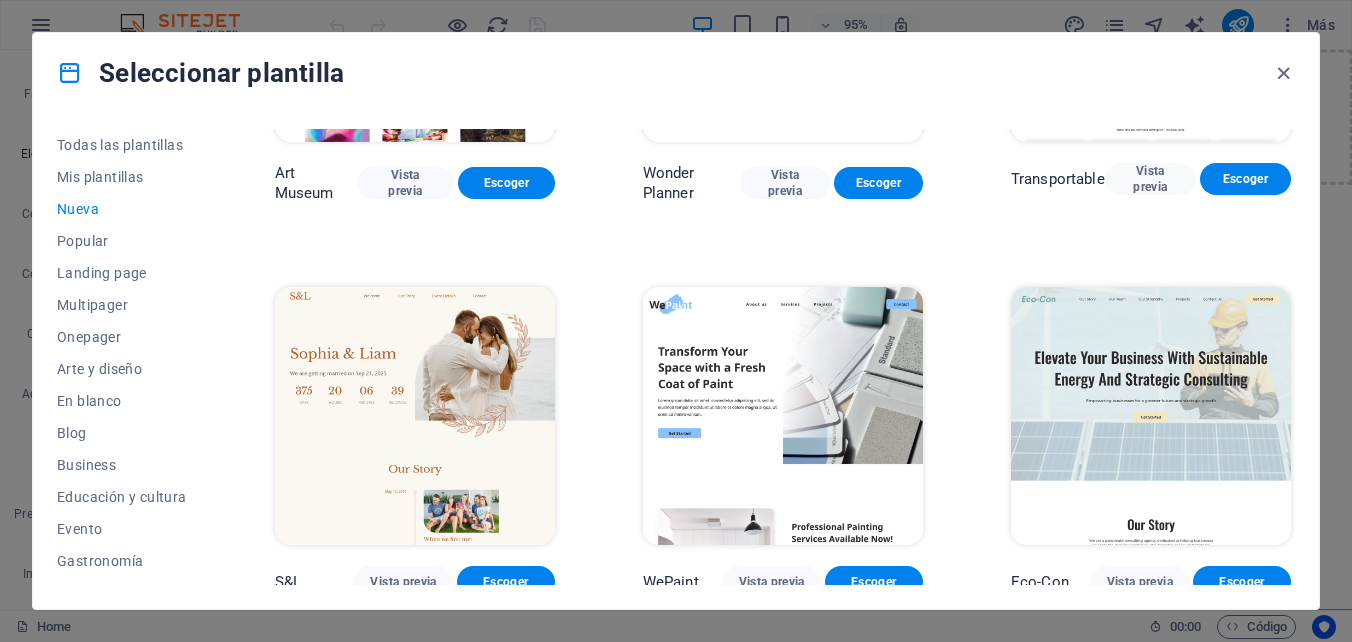 click on "Nueva" at bounding box center (122, 209) 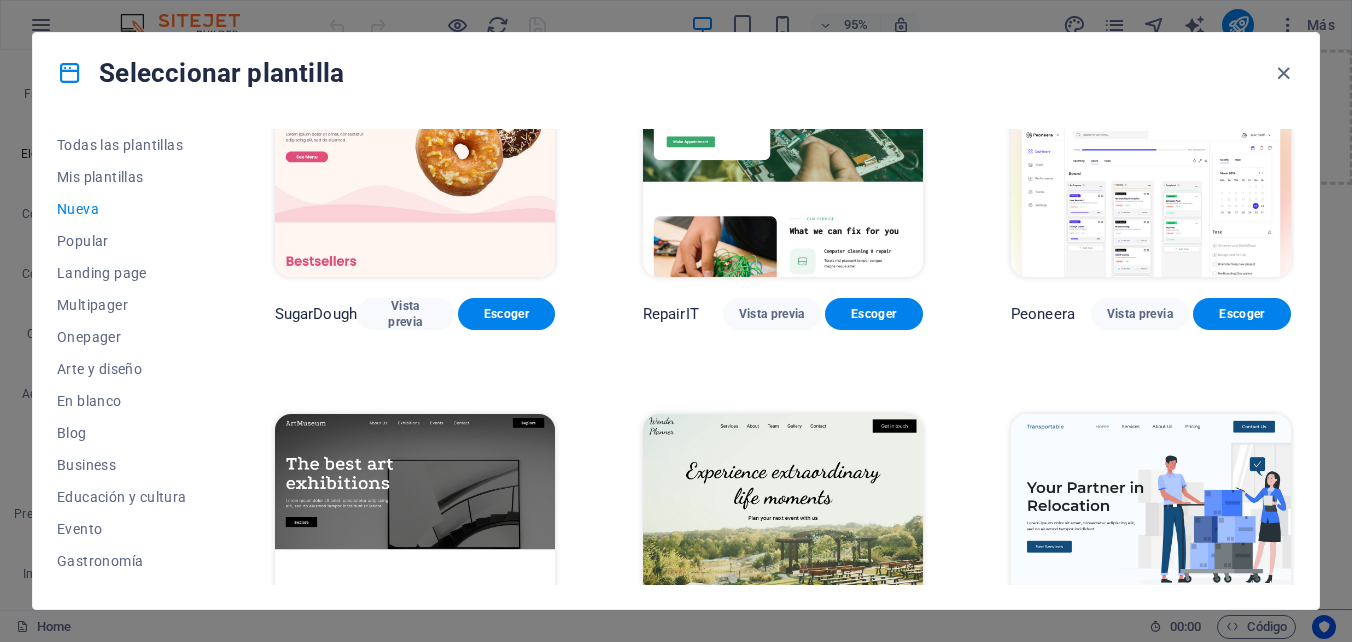 scroll, scrollTop: 0, scrollLeft: 0, axis: both 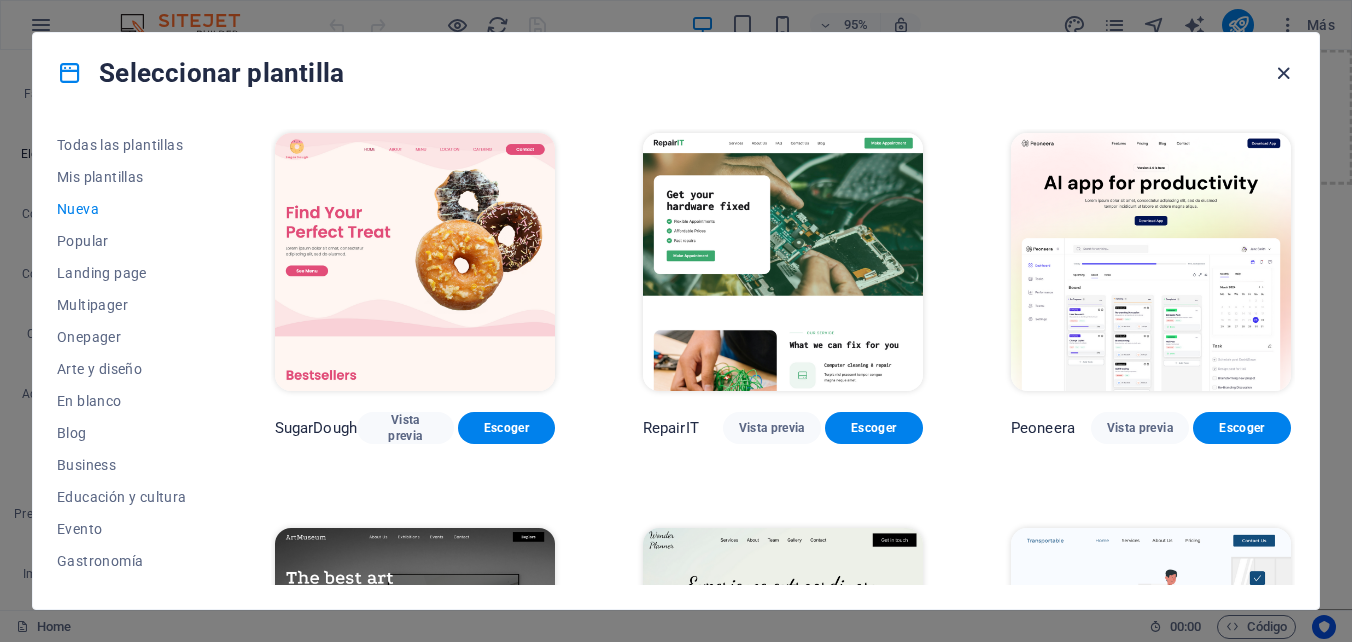 click at bounding box center [1283, 73] 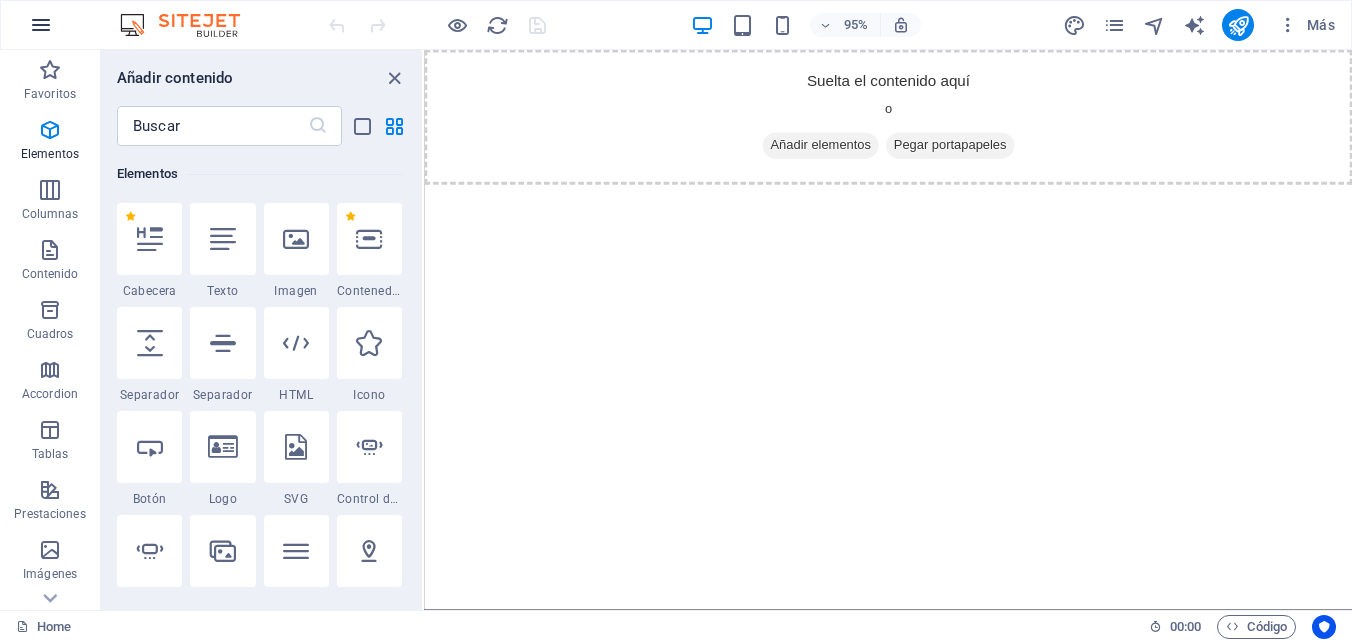 click at bounding box center [41, 25] 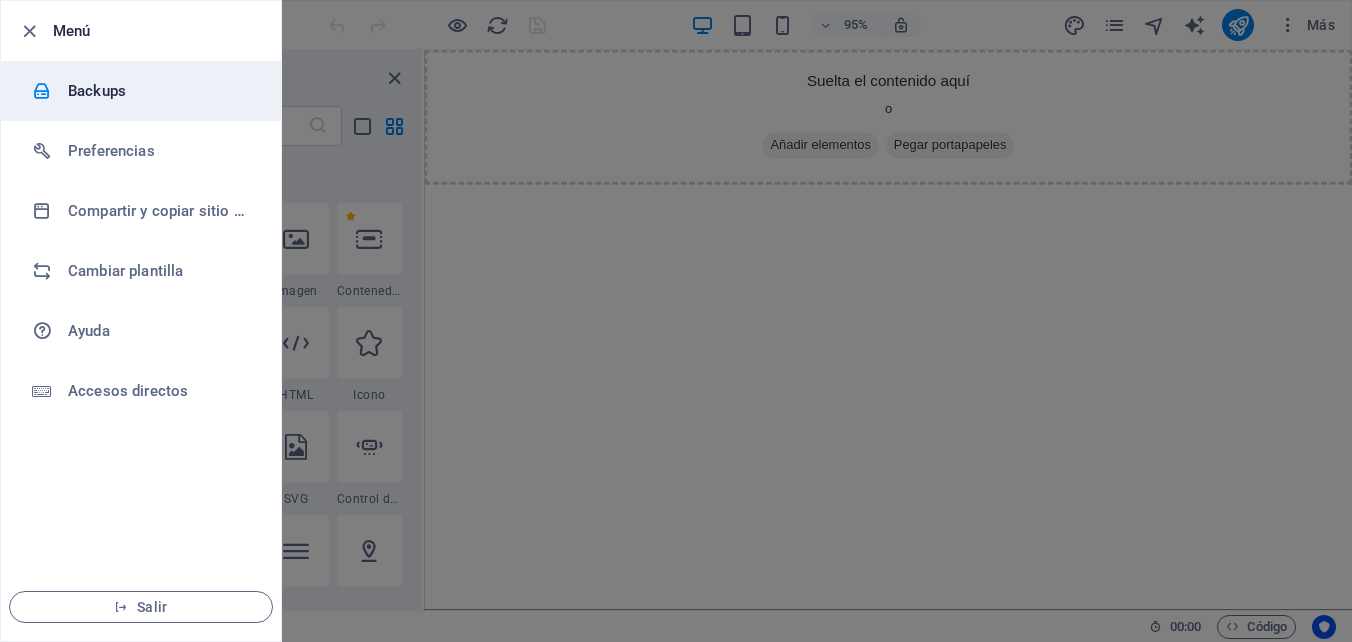 click on "Backups" at bounding box center [160, 91] 